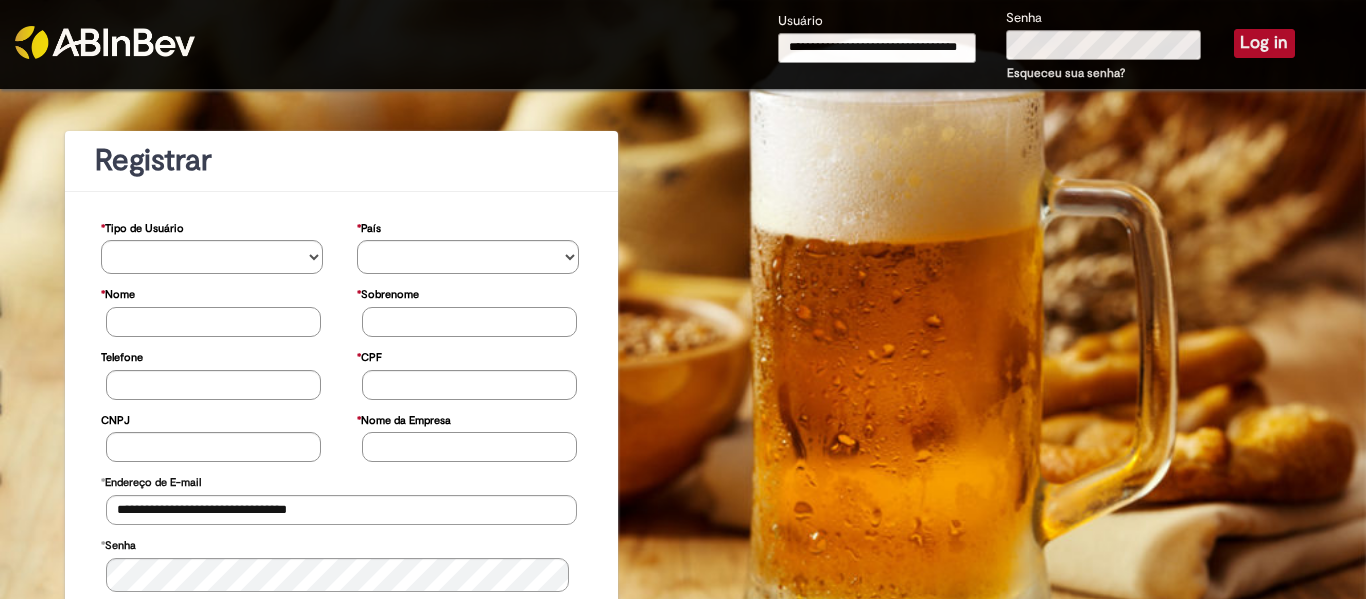 scroll, scrollTop: 0, scrollLeft: 0, axis: both 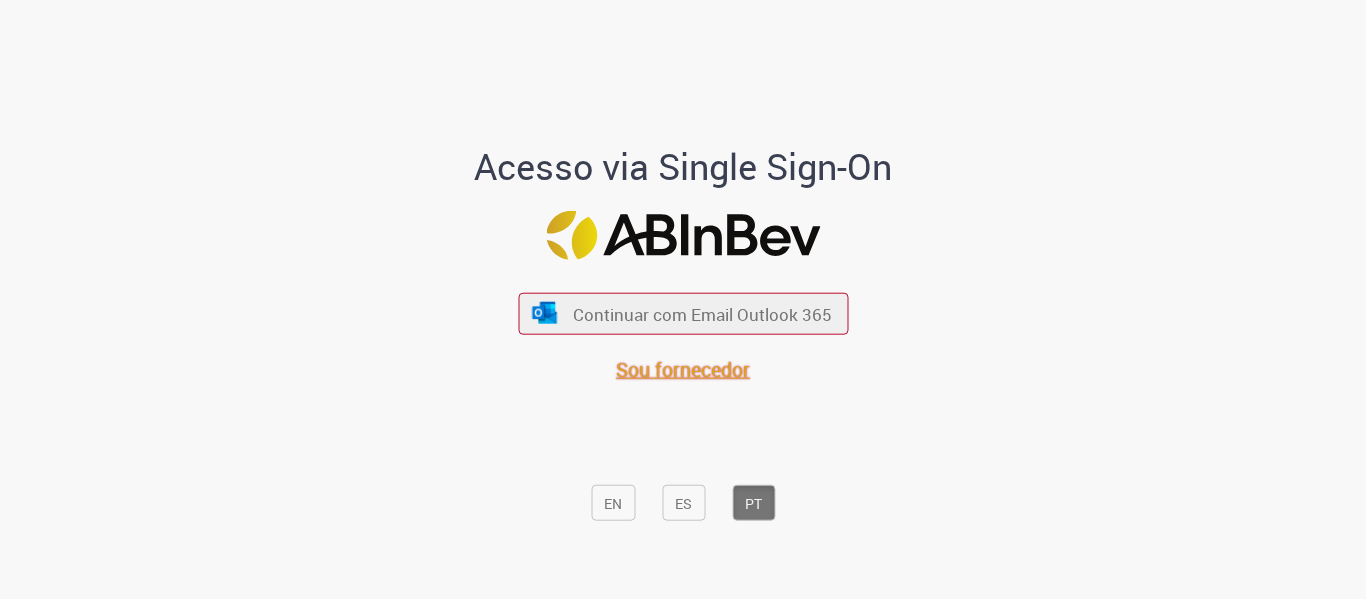 click on "Sou fornecedor" at bounding box center (683, 369) 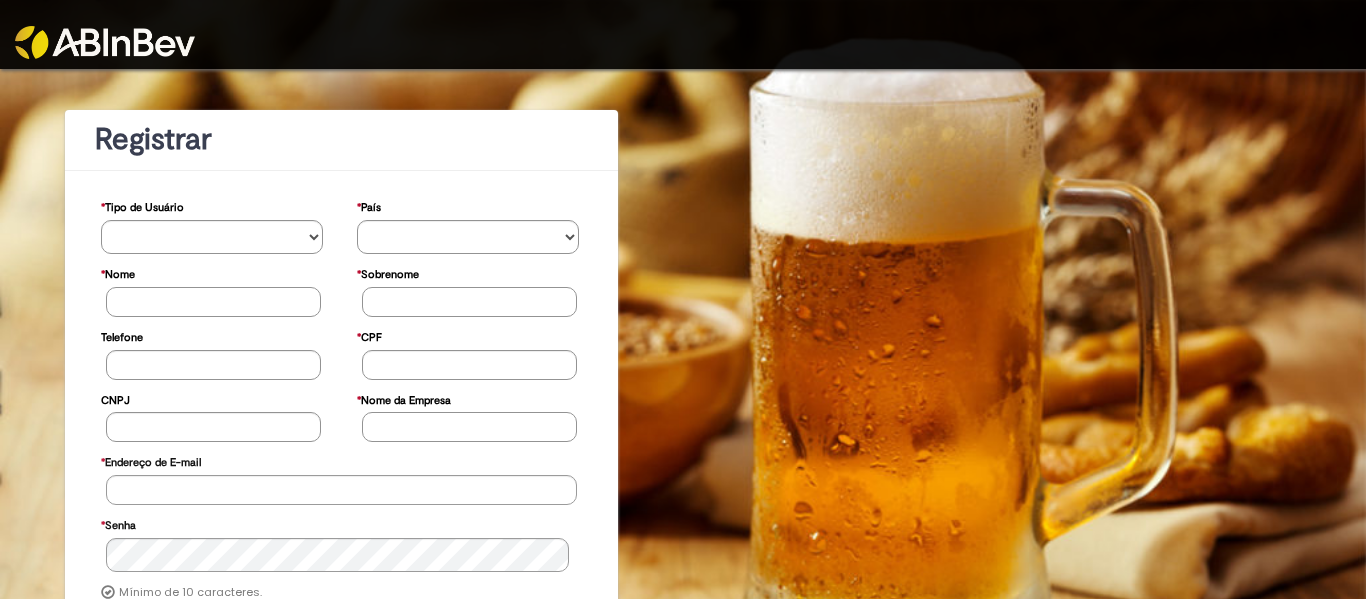 scroll, scrollTop: 0, scrollLeft: 0, axis: both 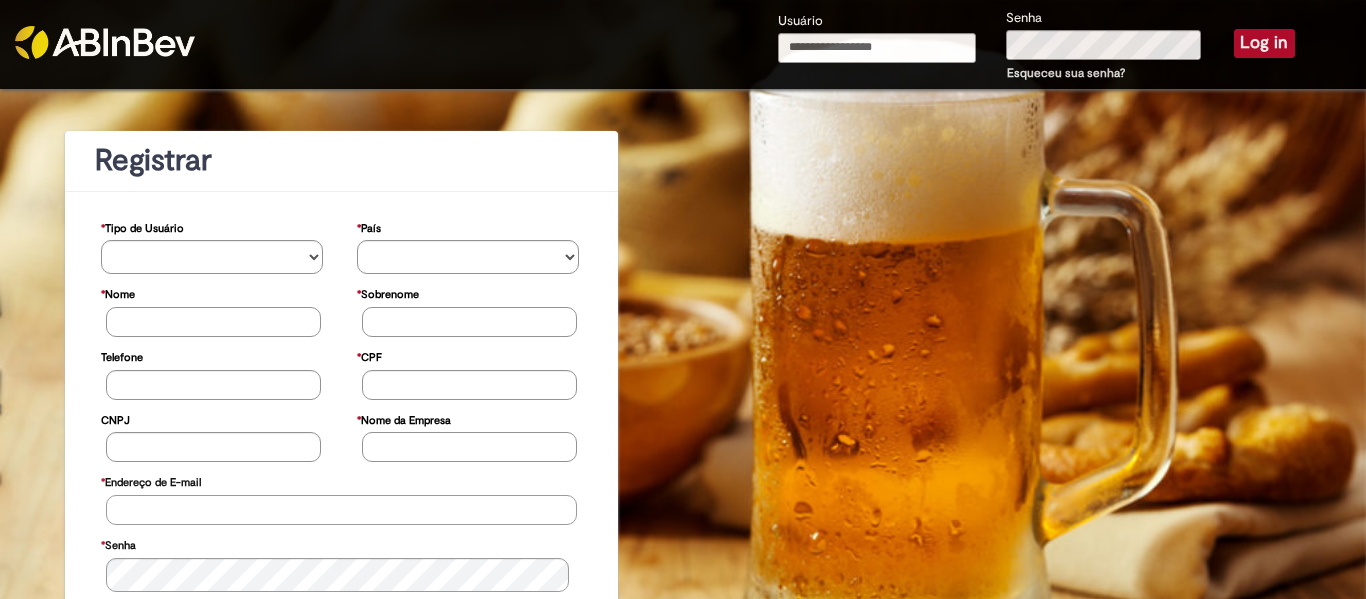 type on "**********" 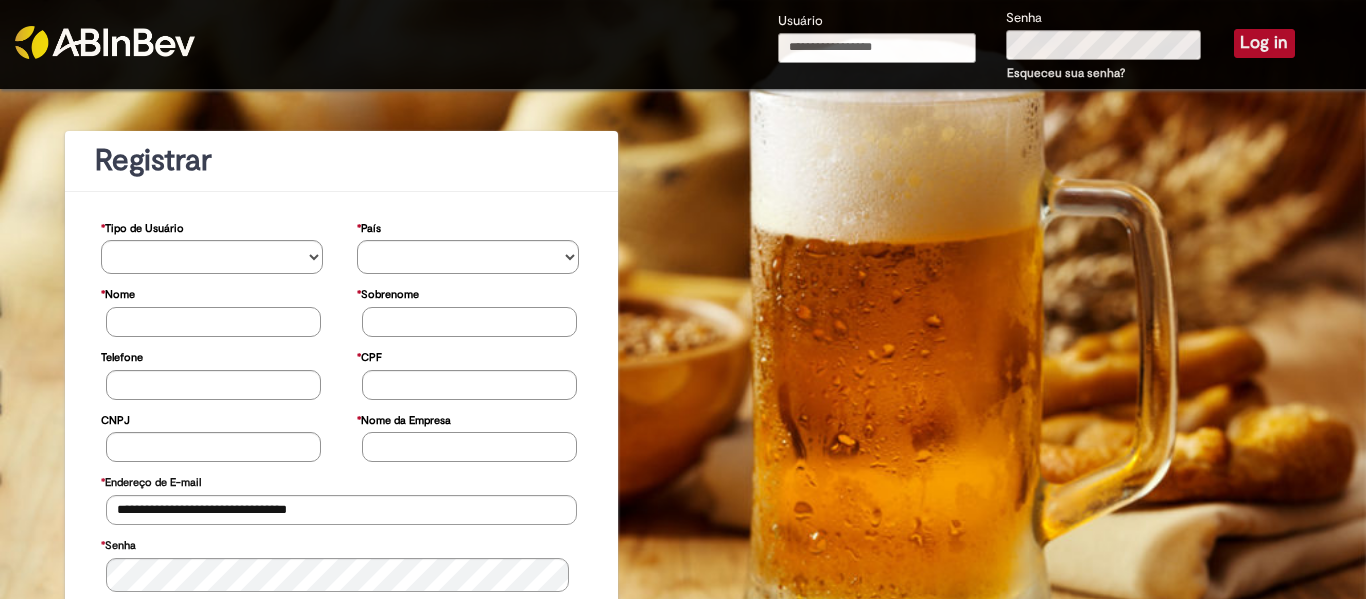 type on "**********" 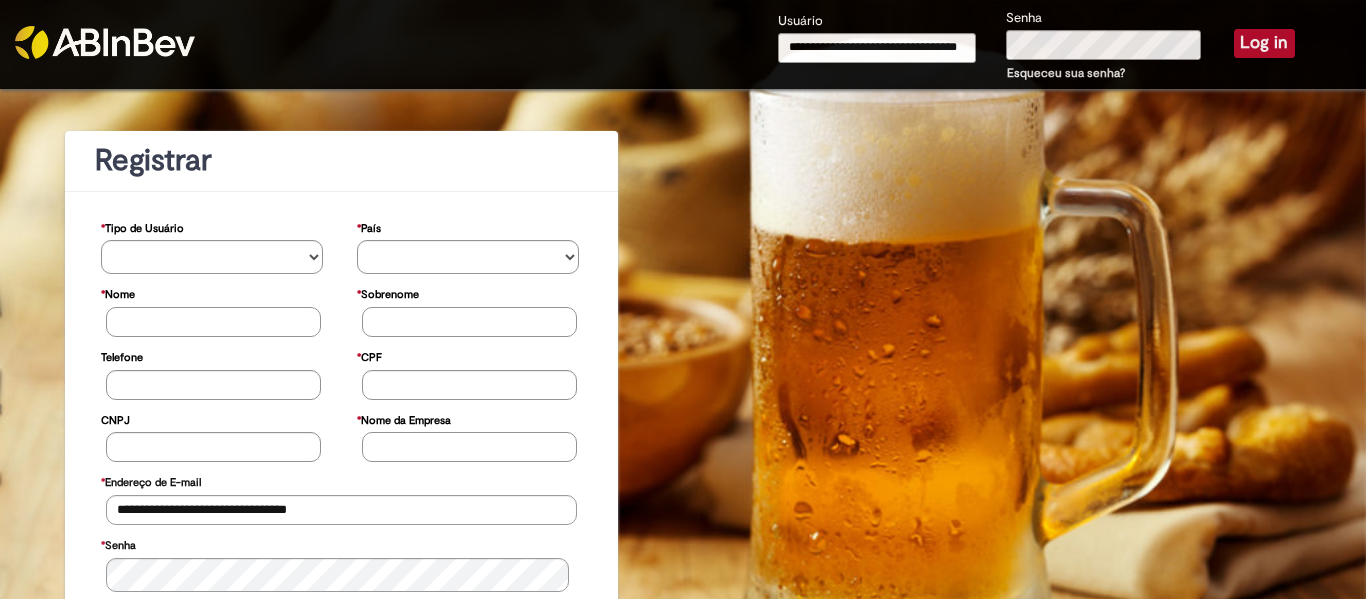 click on "Log in" at bounding box center [1264, 43] 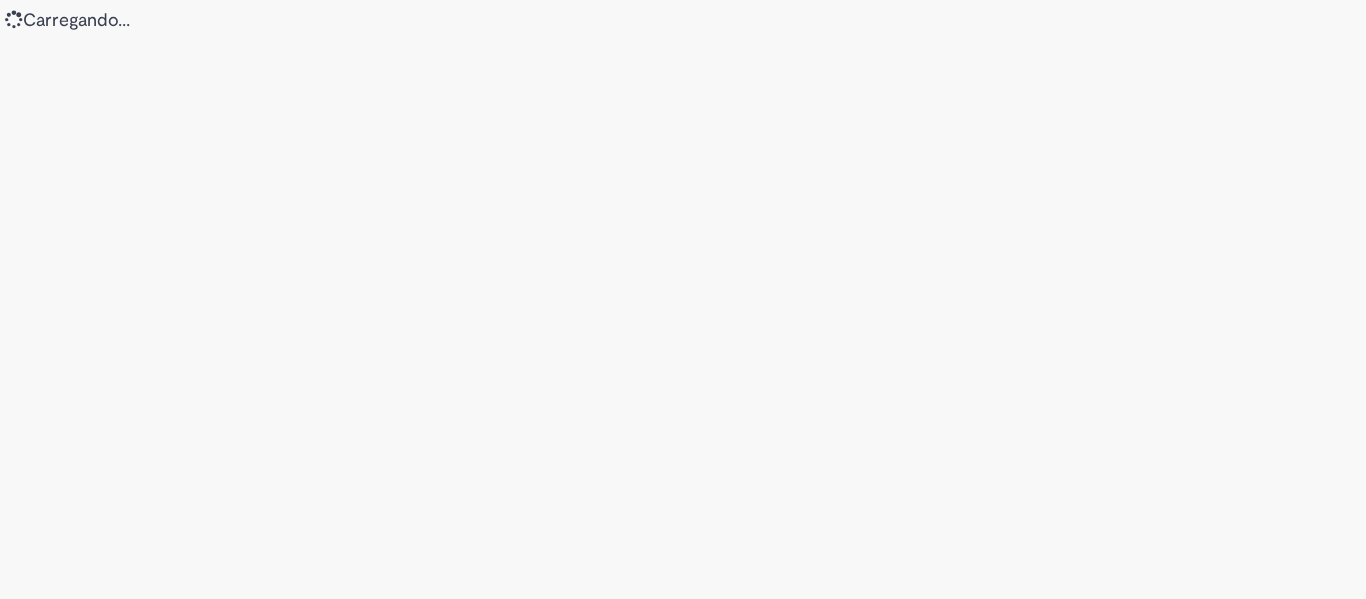 scroll, scrollTop: 0, scrollLeft: 0, axis: both 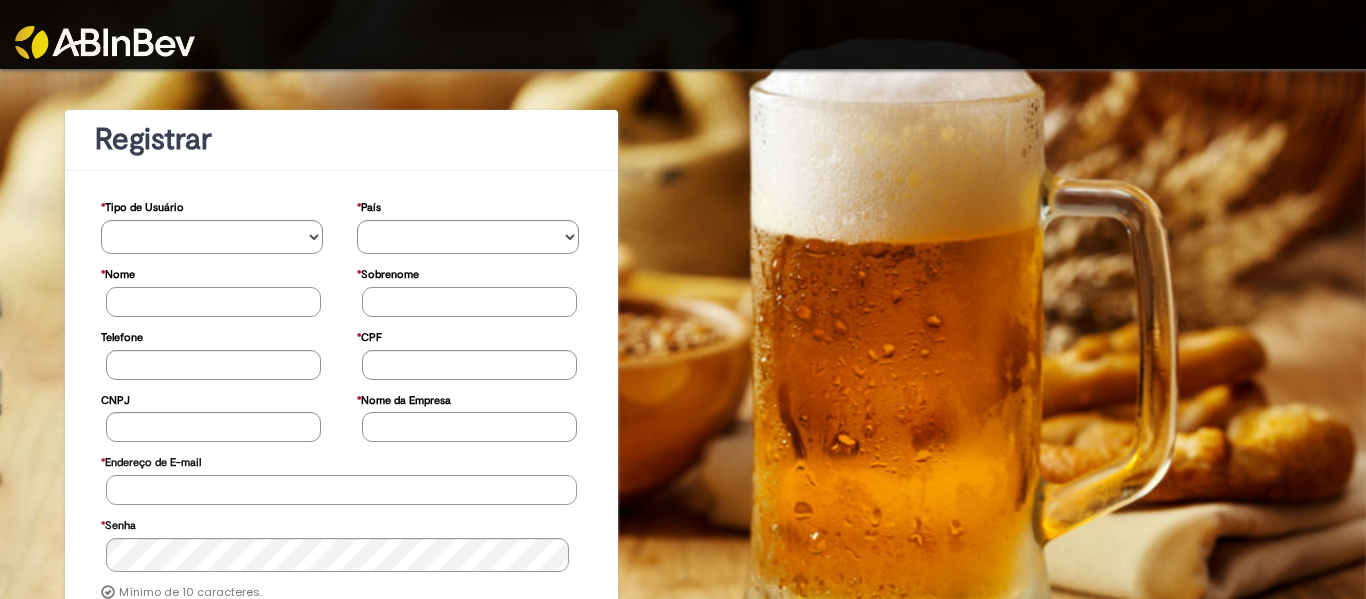 type on "**********" 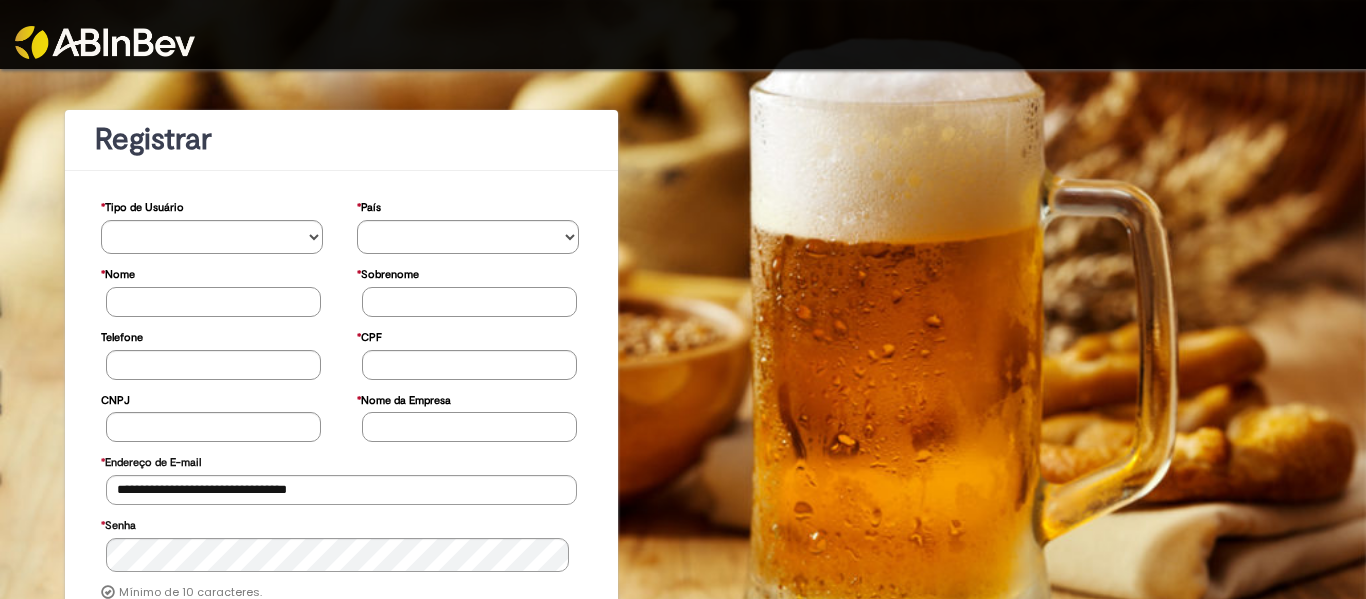 click at bounding box center [105, 42] 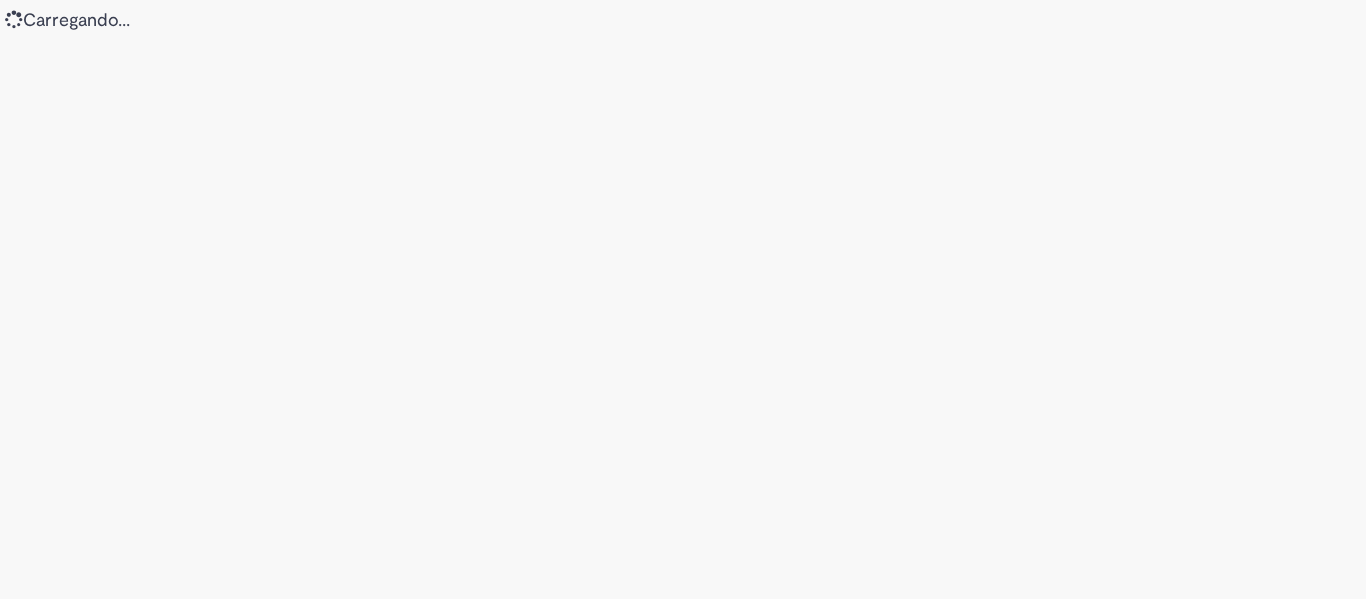 scroll, scrollTop: 0, scrollLeft: 0, axis: both 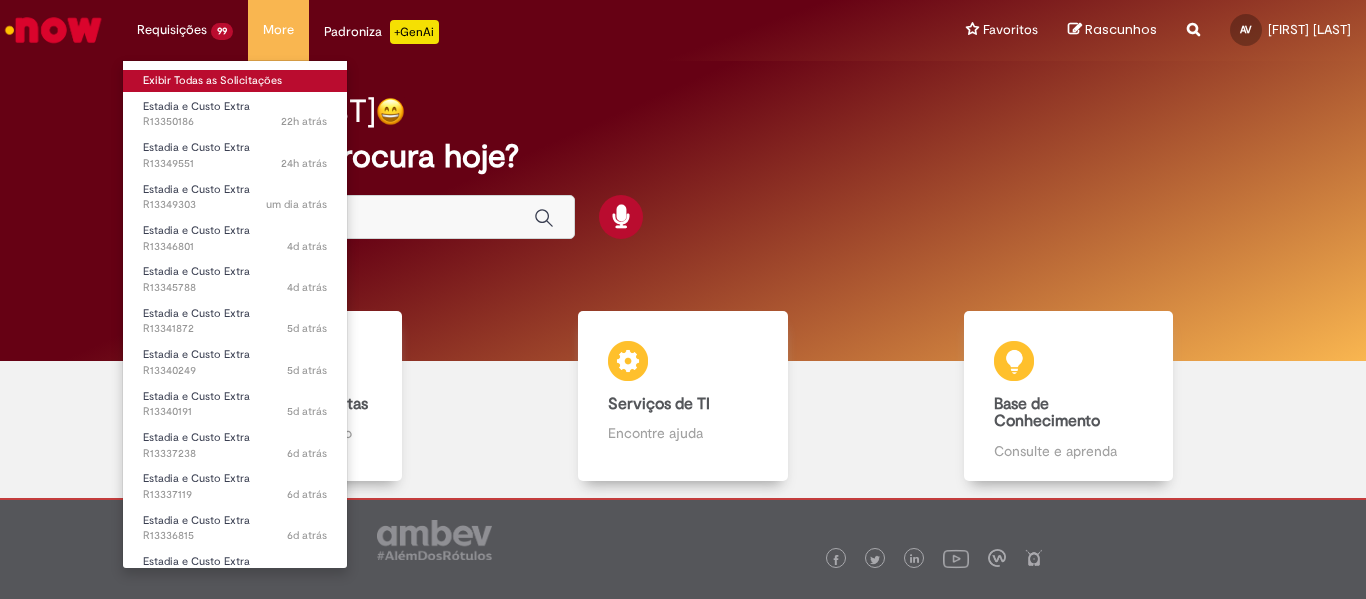 click on "Exibir Todas as Solicitações" at bounding box center [235, 81] 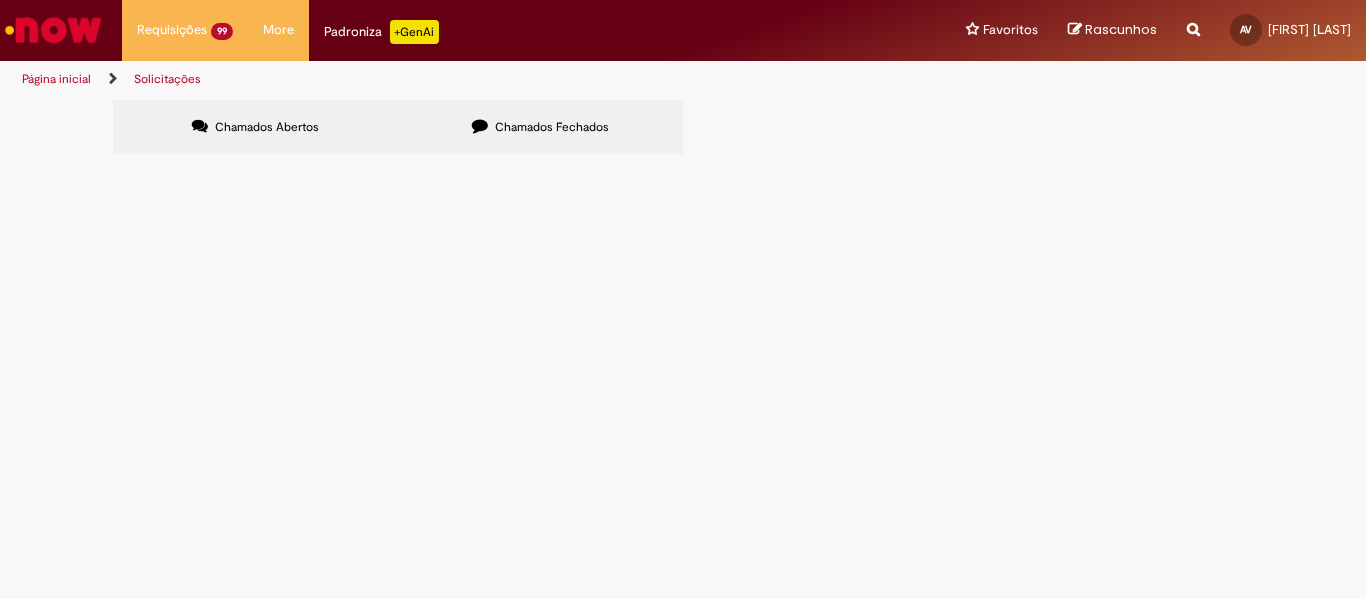 scroll, scrollTop: 446, scrollLeft: 0, axis: vertical 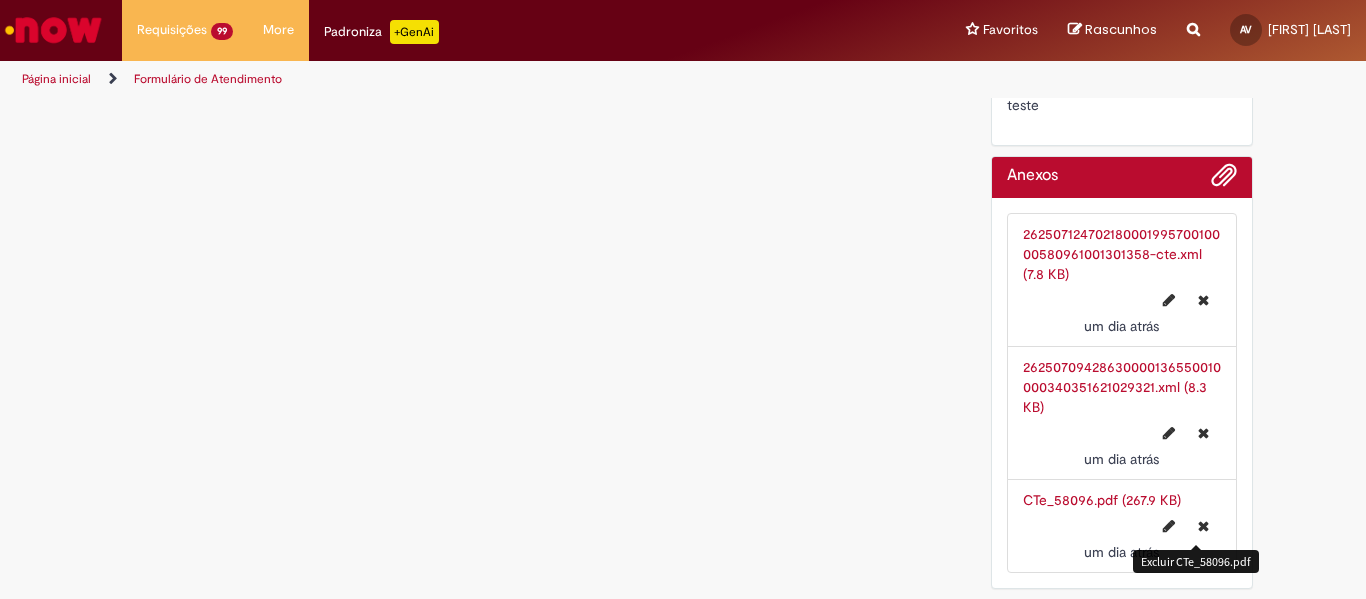 click at bounding box center [1203, 526] 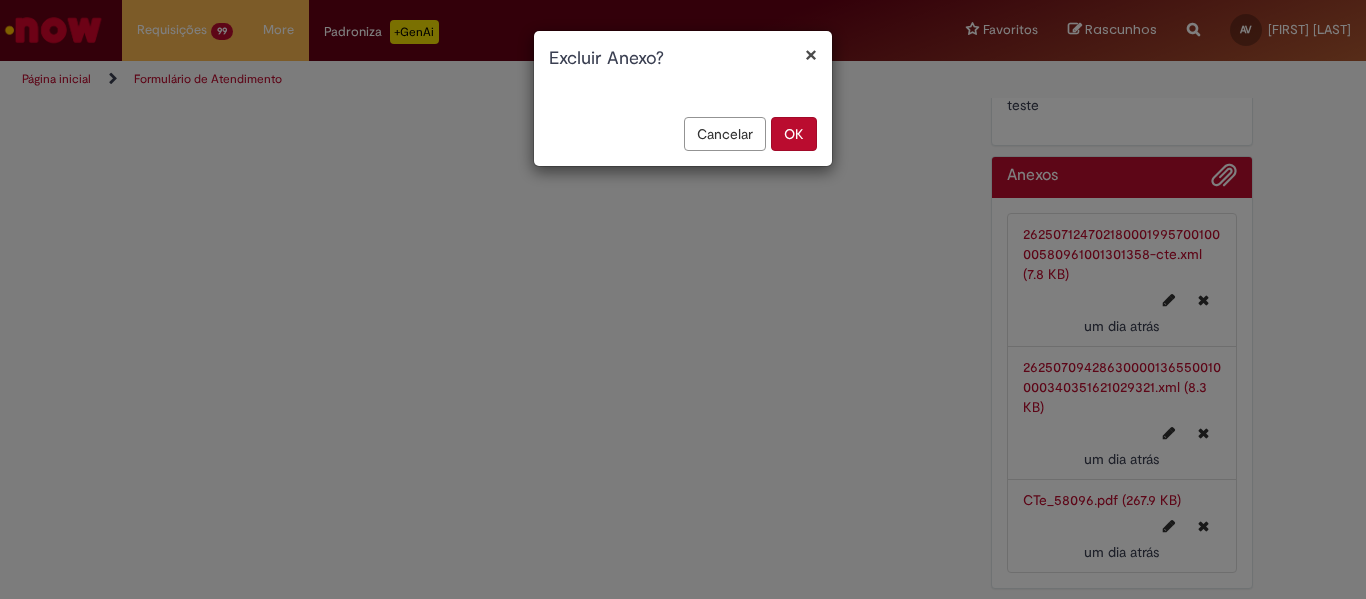 click on "OK" at bounding box center [794, 134] 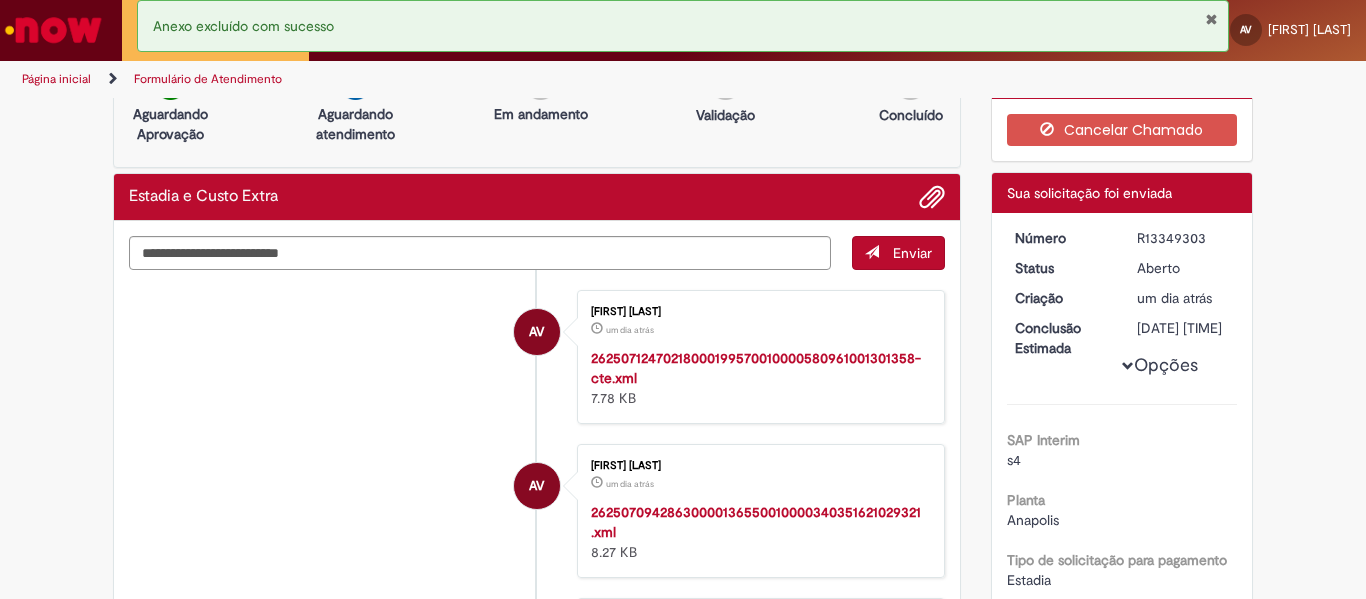 scroll, scrollTop: 0, scrollLeft: 0, axis: both 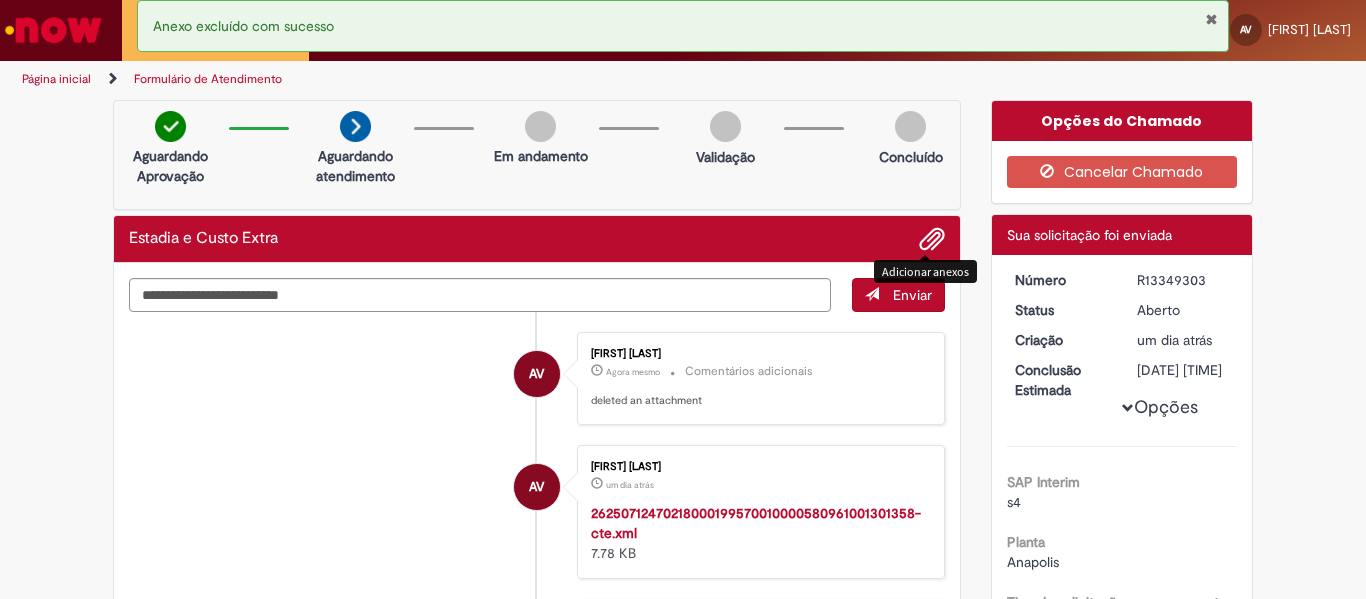 click at bounding box center [932, 240] 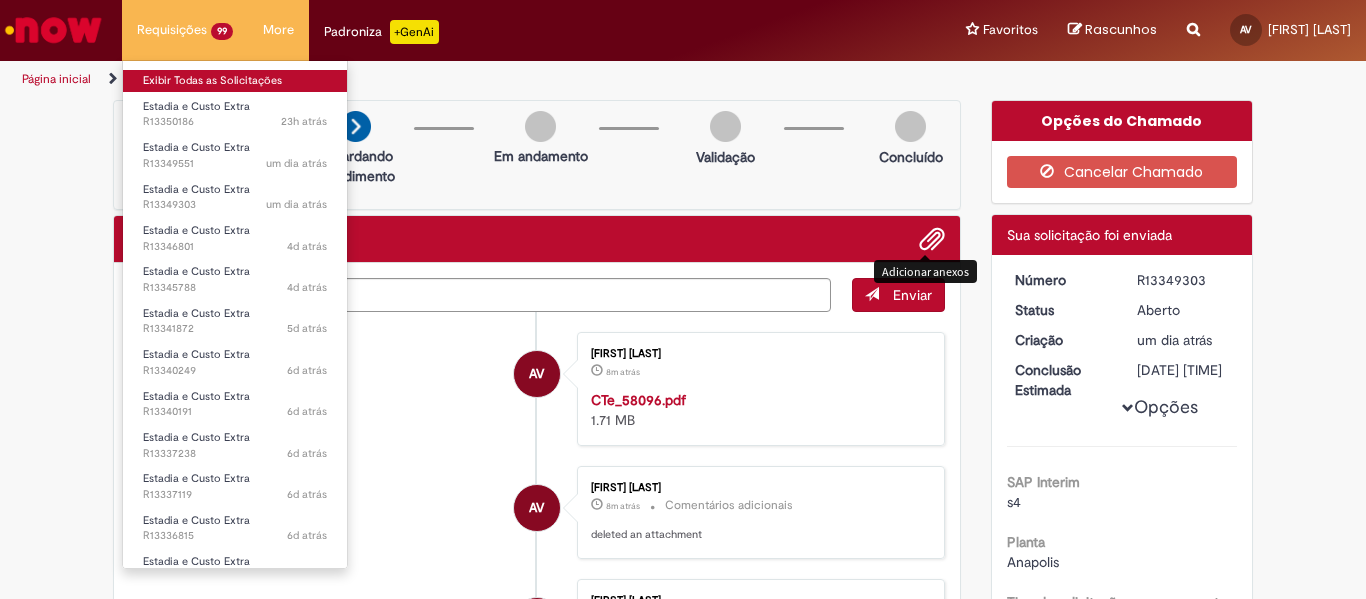 click on "Exibir Todas as Solicitações" at bounding box center (235, 81) 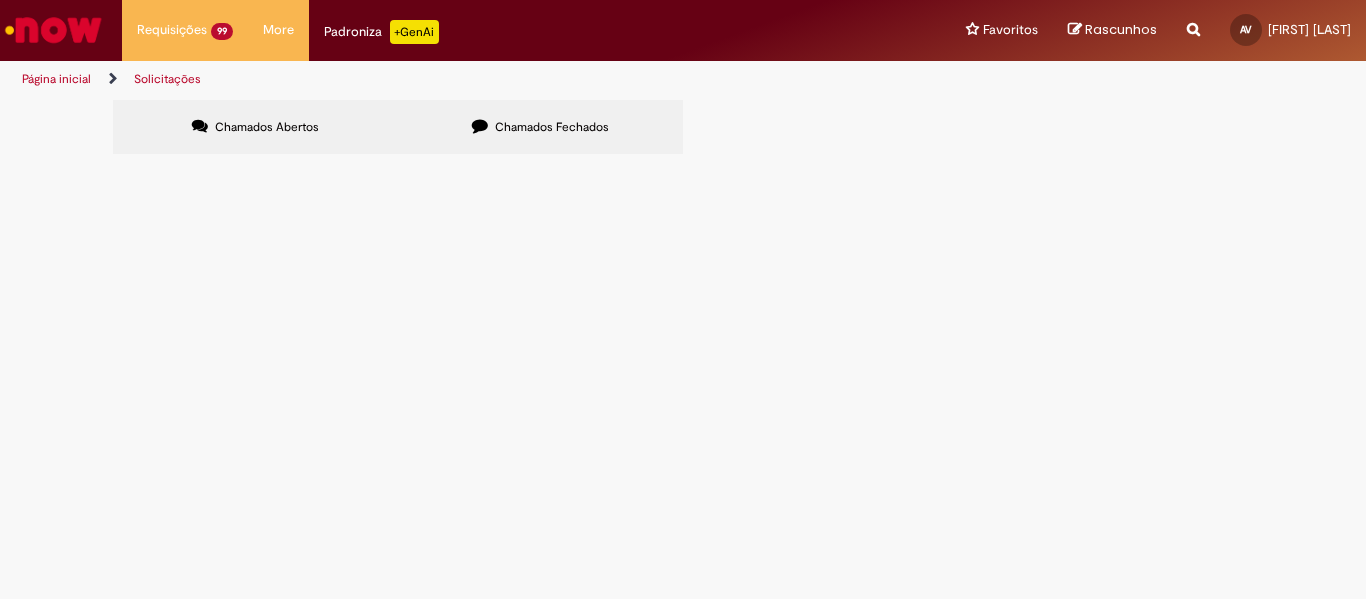 click at bounding box center (0, 0) 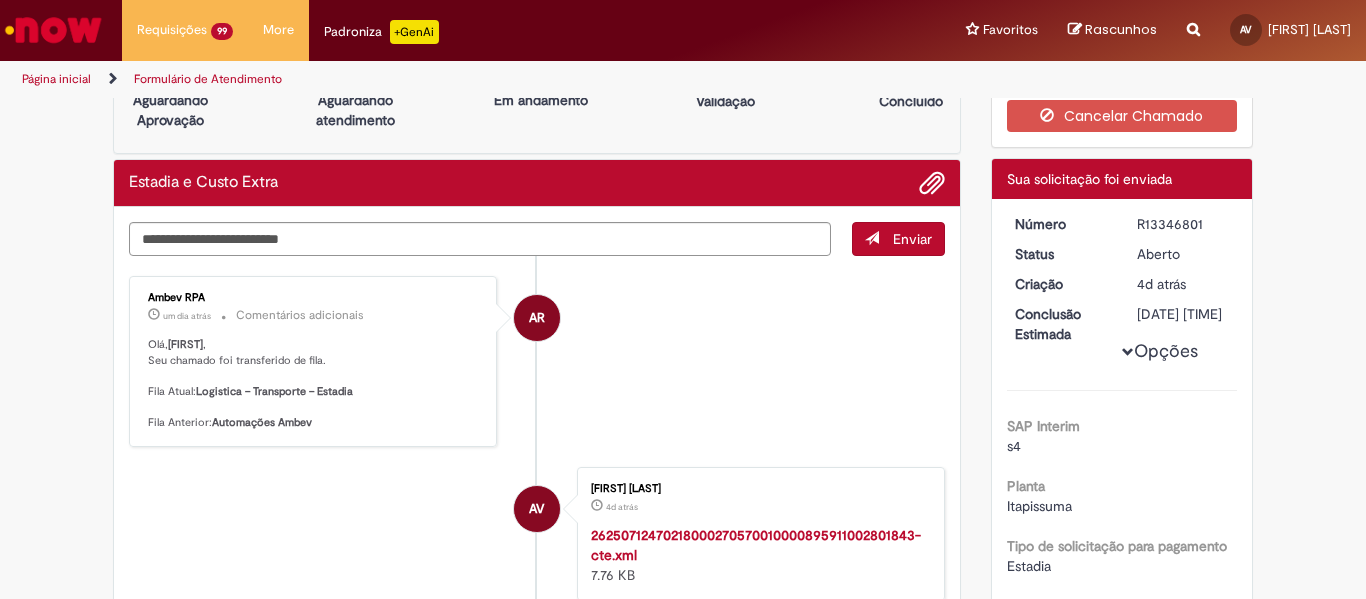 scroll, scrollTop: 0, scrollLeft: 0, axis: both 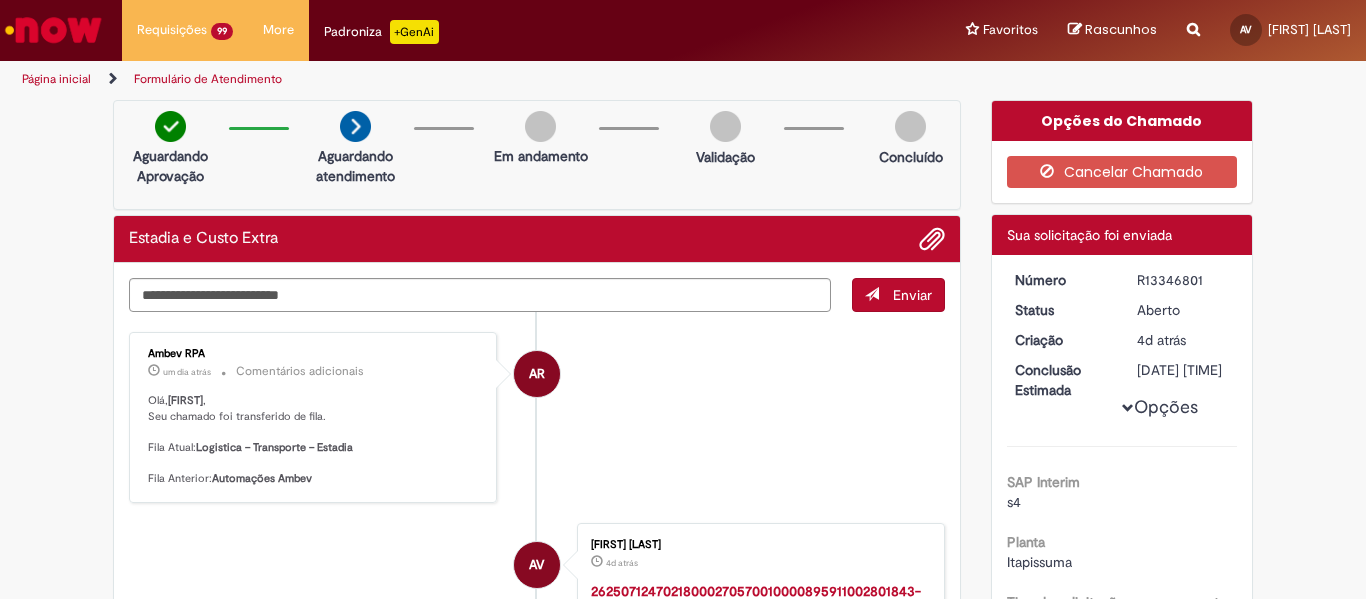 click on "R13346801" at bounding box center (1183, 280) 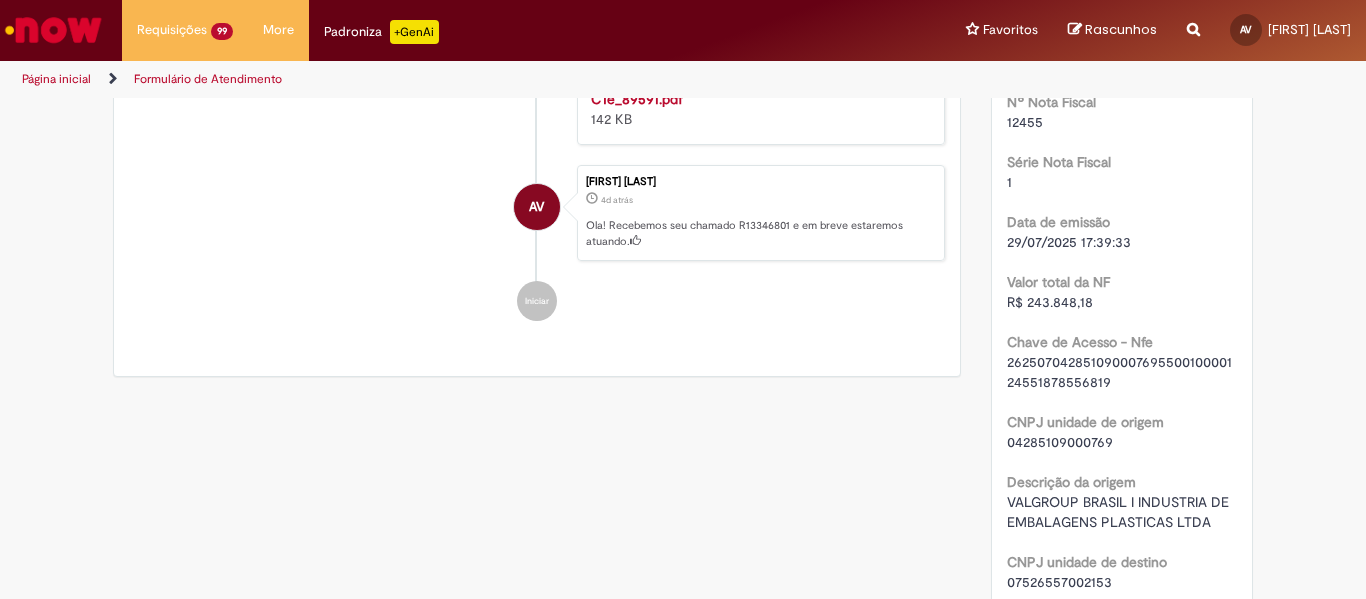 scroll, scrollTop: 300, scrollLeft: 0, axis: vertical 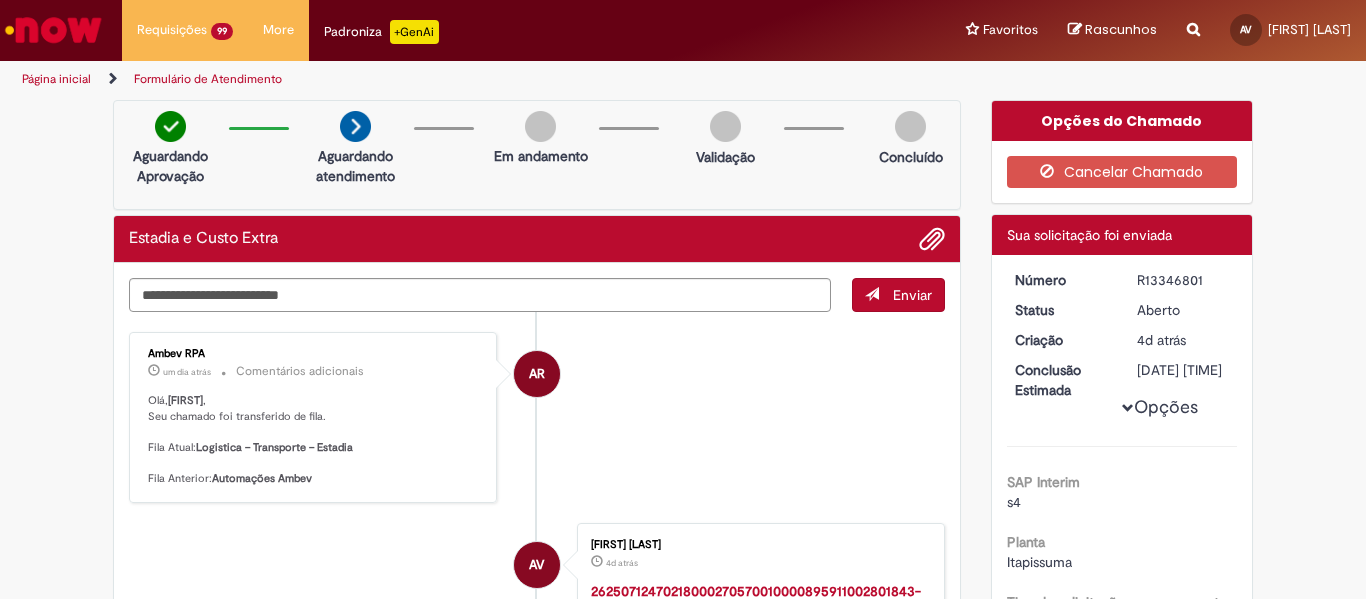 drag, startPoint x: 1209, startPoint y: 368, endPoint x: 1132, endPoint y: 373, distance: 77.16217 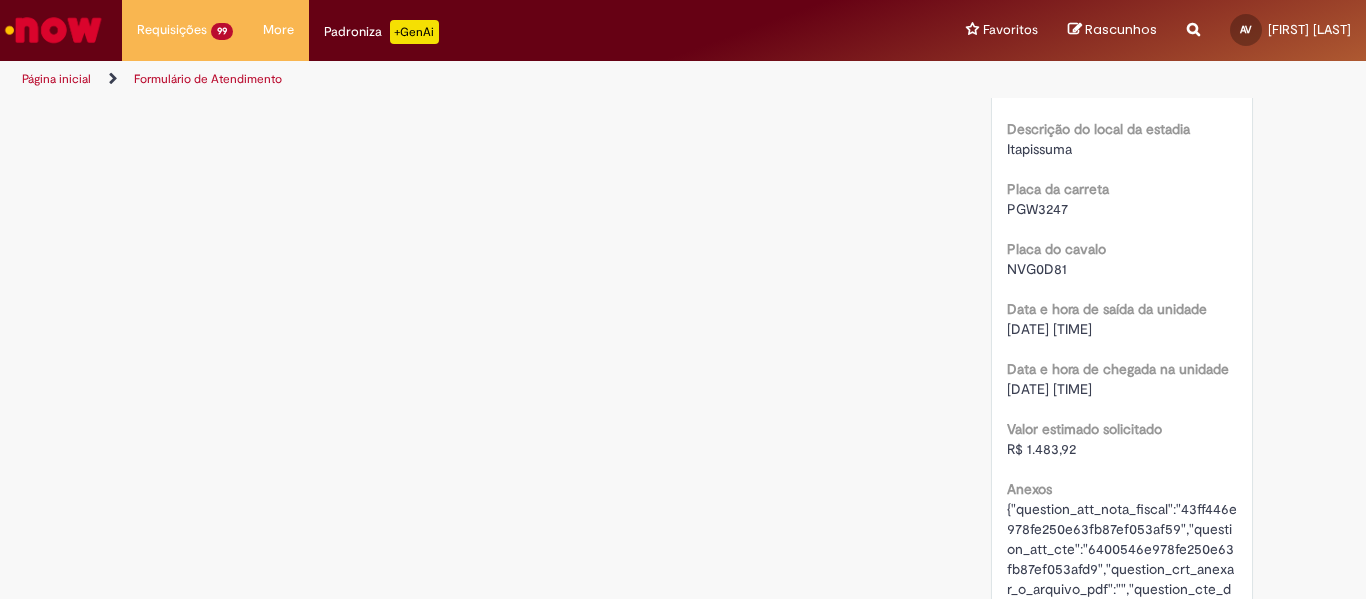 scroll, scrollTop: 2500, scrollLeft: 0, axis: vertical 